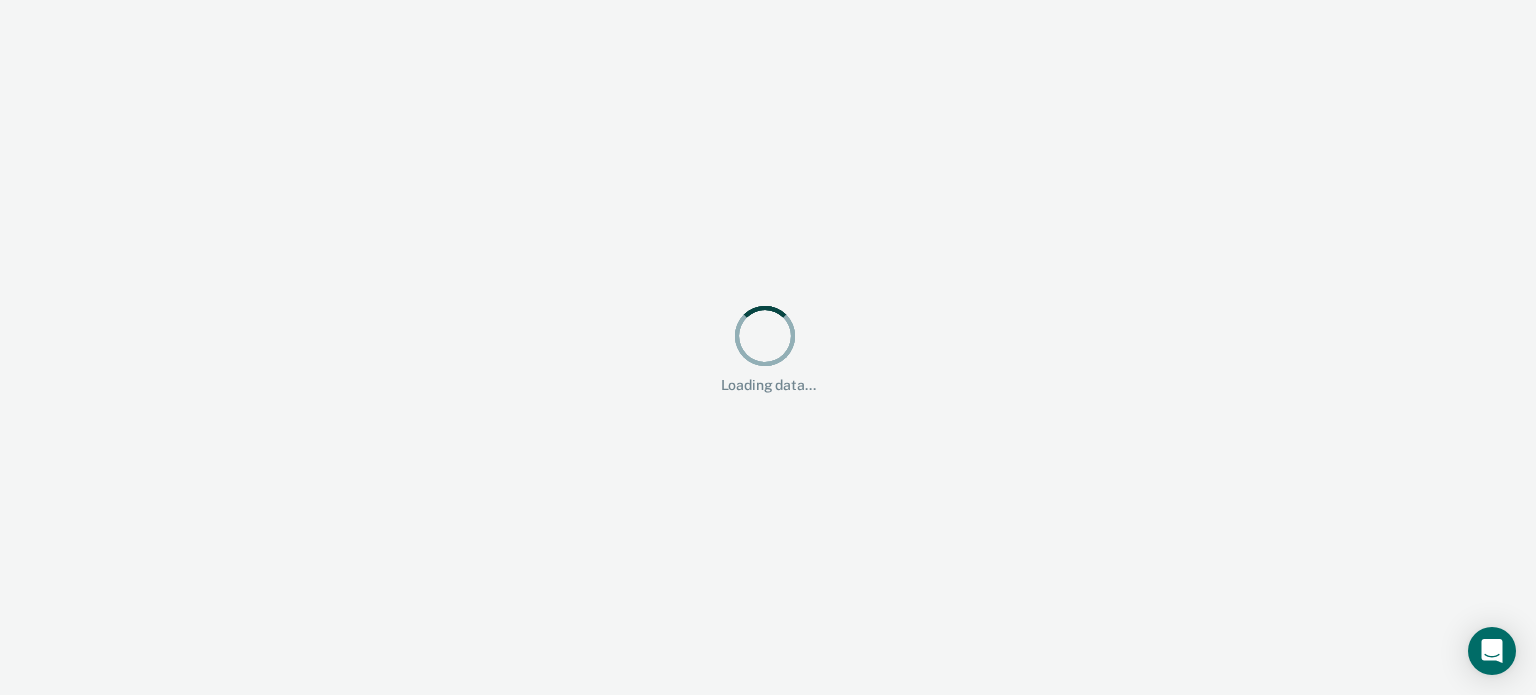 scroll, scrollTop: 0, scrollLeft: 0, axis: both 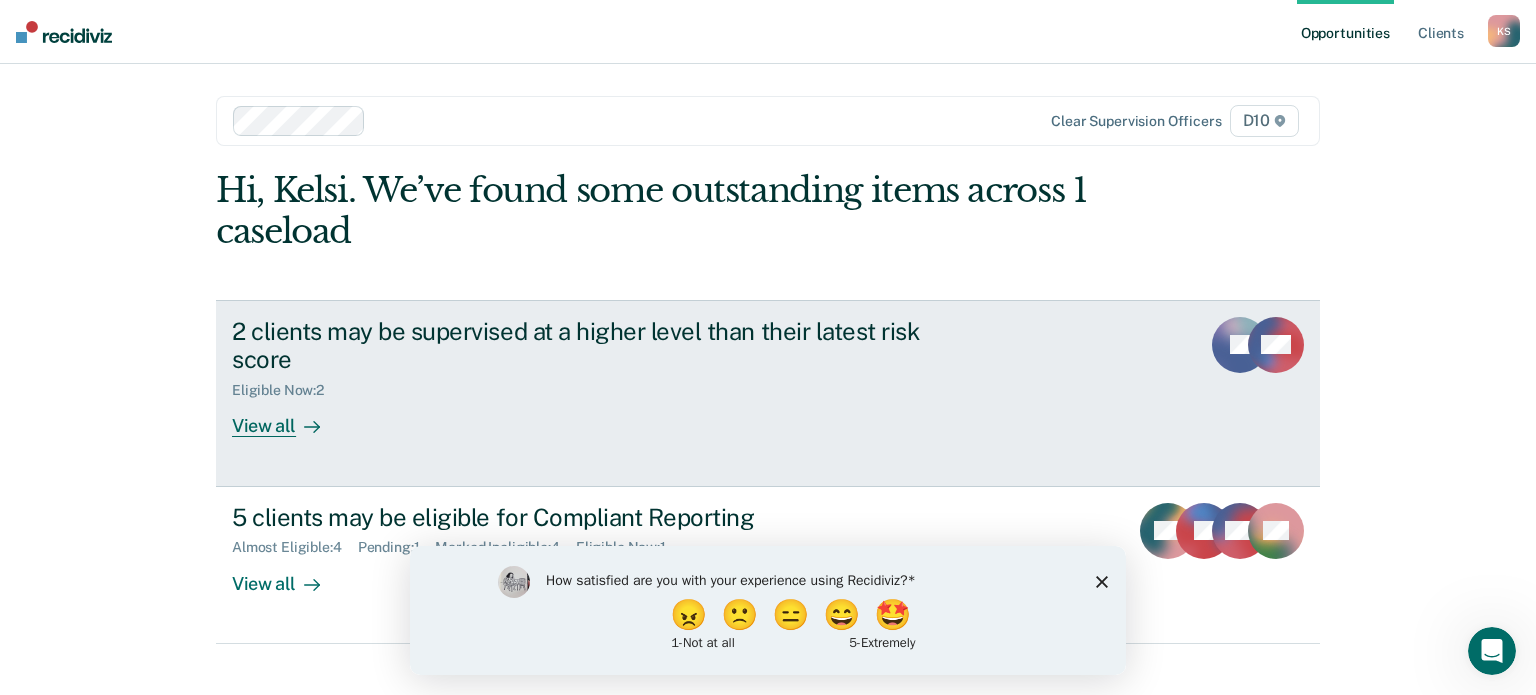 click on "View all" at bounding box center [288, 418] 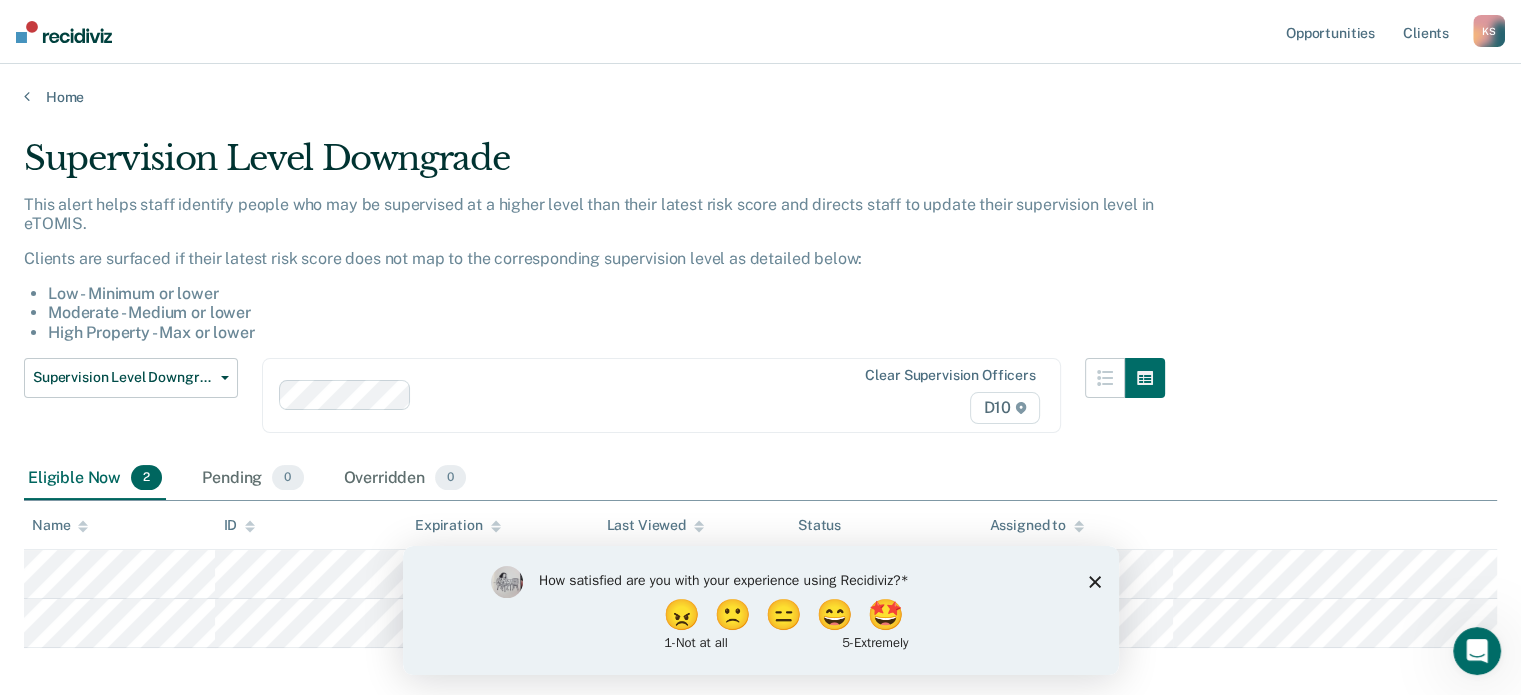 scroll, scrollTop: 95, scrollLeft: 0, axis: vertical 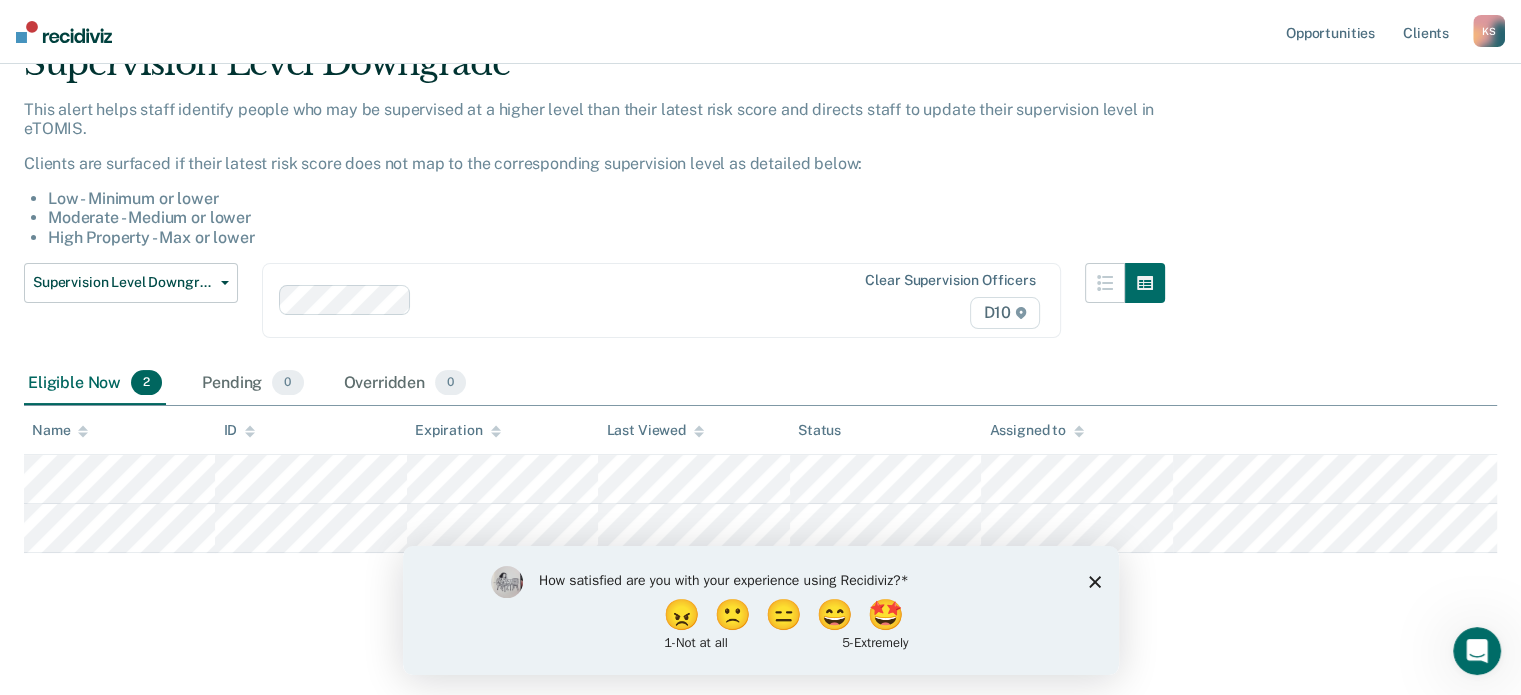 click 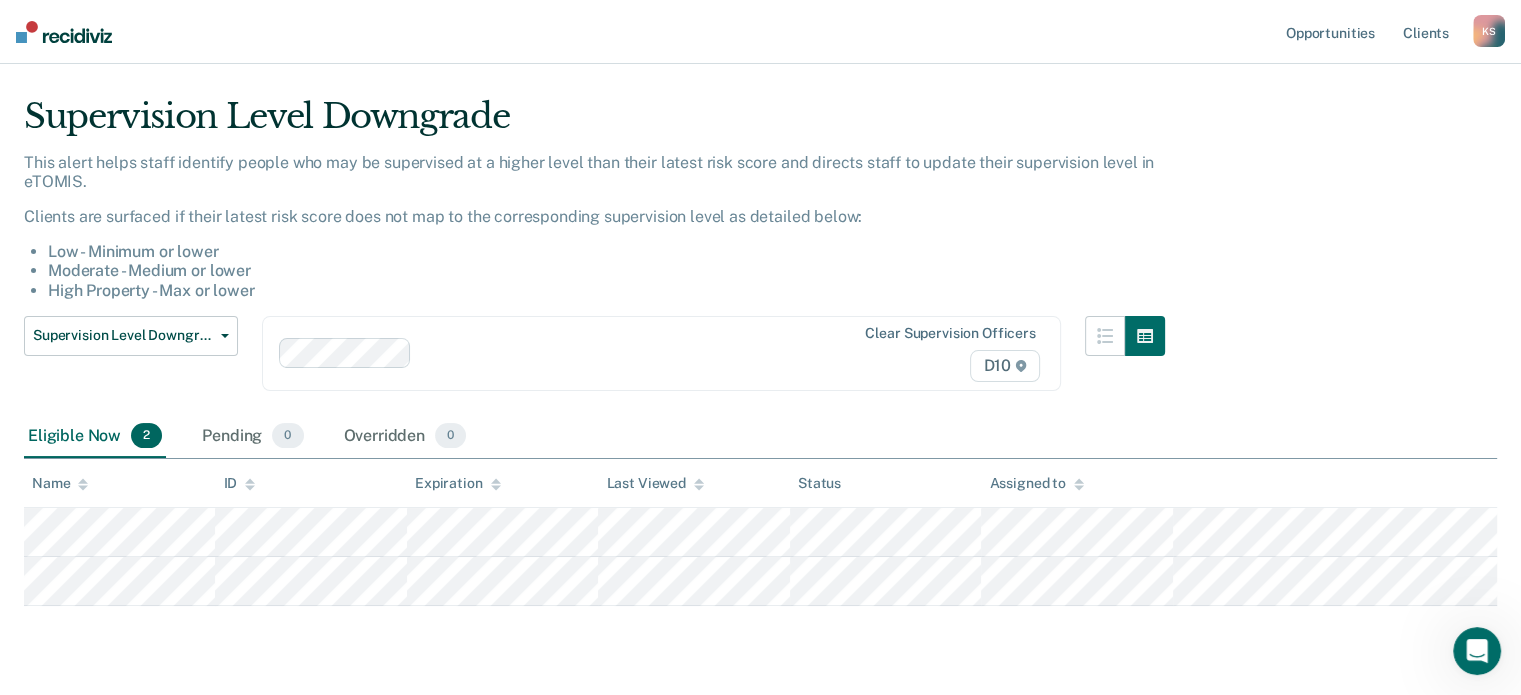 scroll, scrollTop: 0, scrollLeft: 0, axis: both 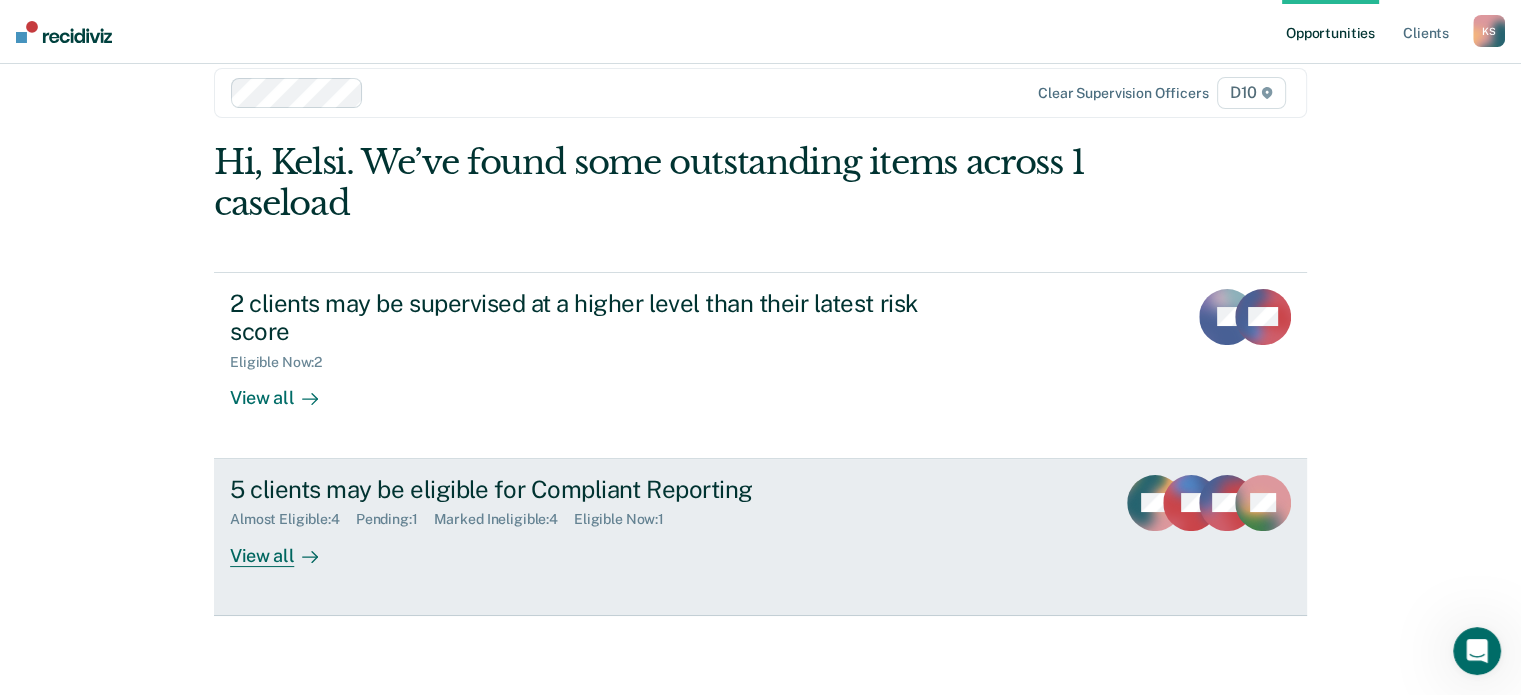 click on "View all" at bounding box center (286, 547) 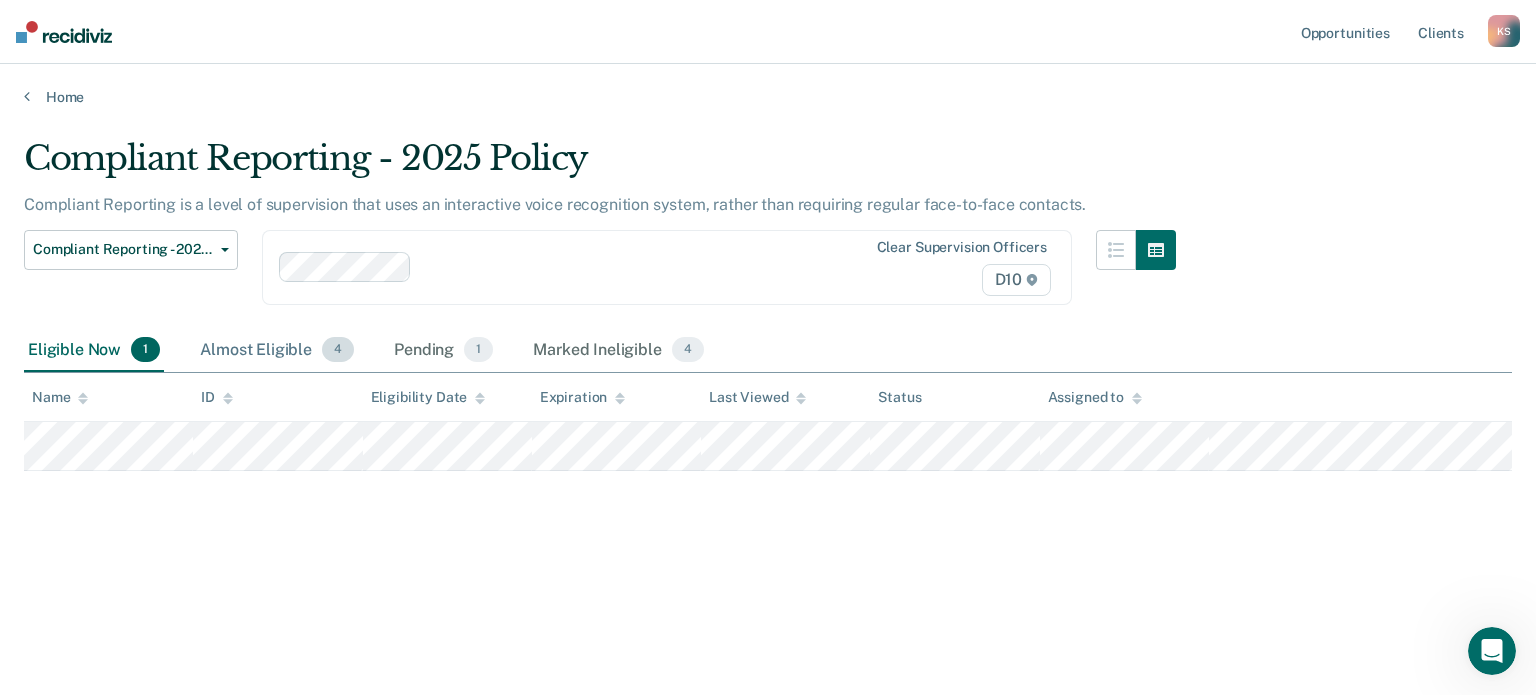 click on "Almost Eligible 4" at bounding box center (277, 351) 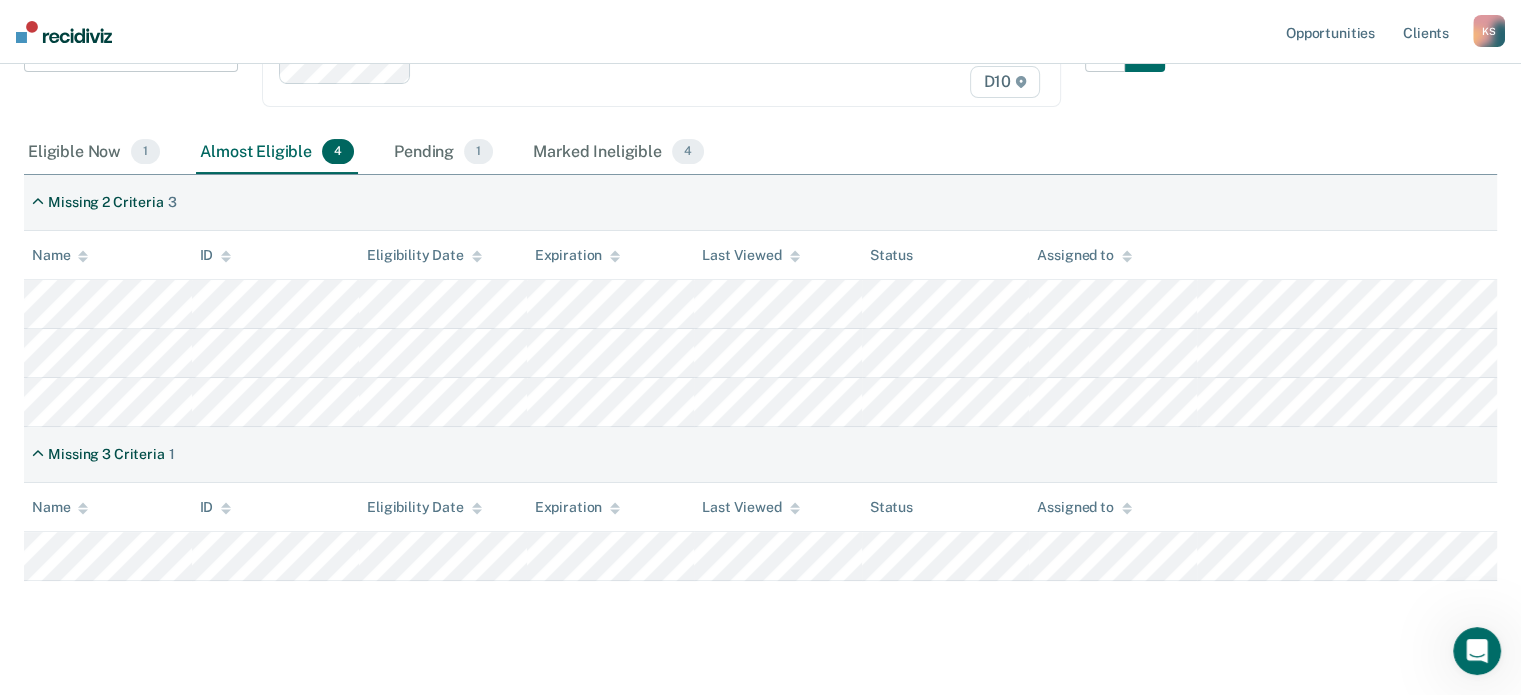 scroll, scrollTop: 200, scrollLeft: 0, axis: vertical 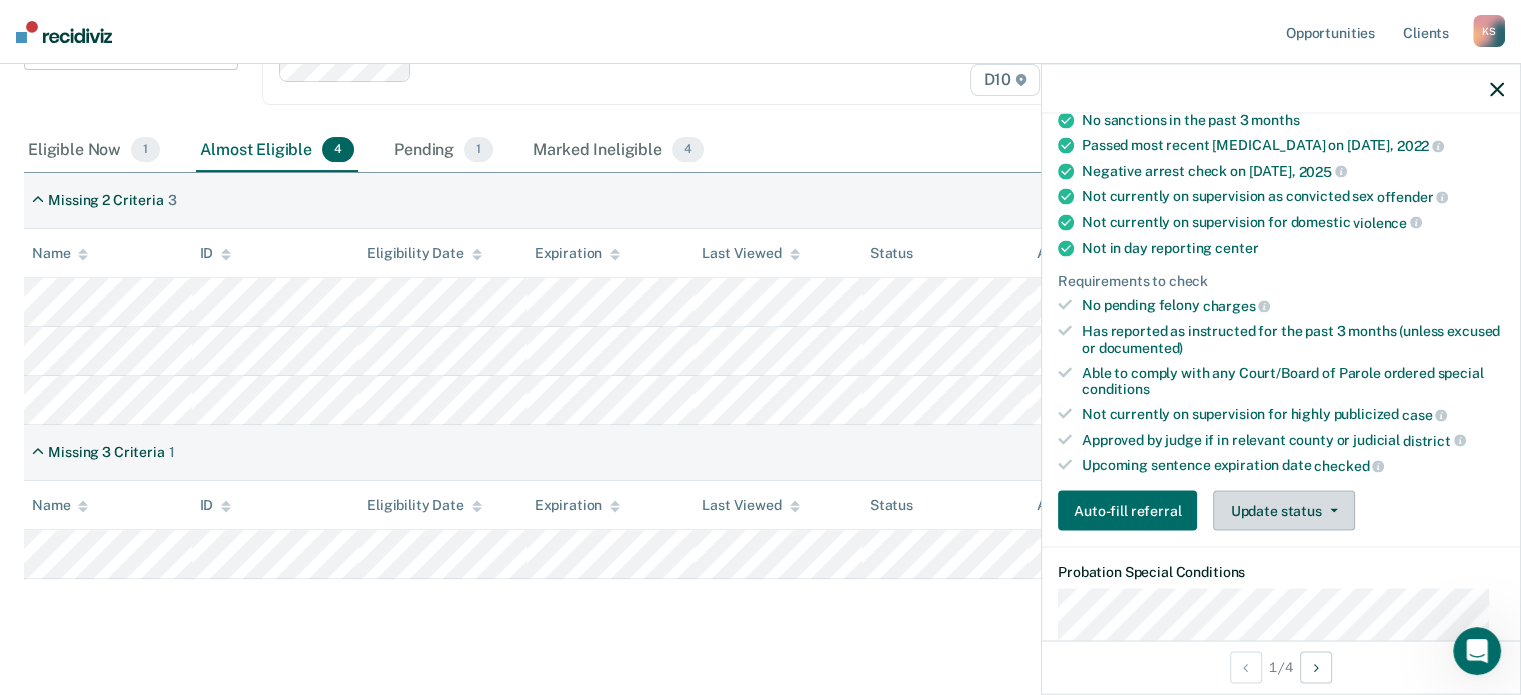 click on "Update status" at bounding box center [1283, 511] 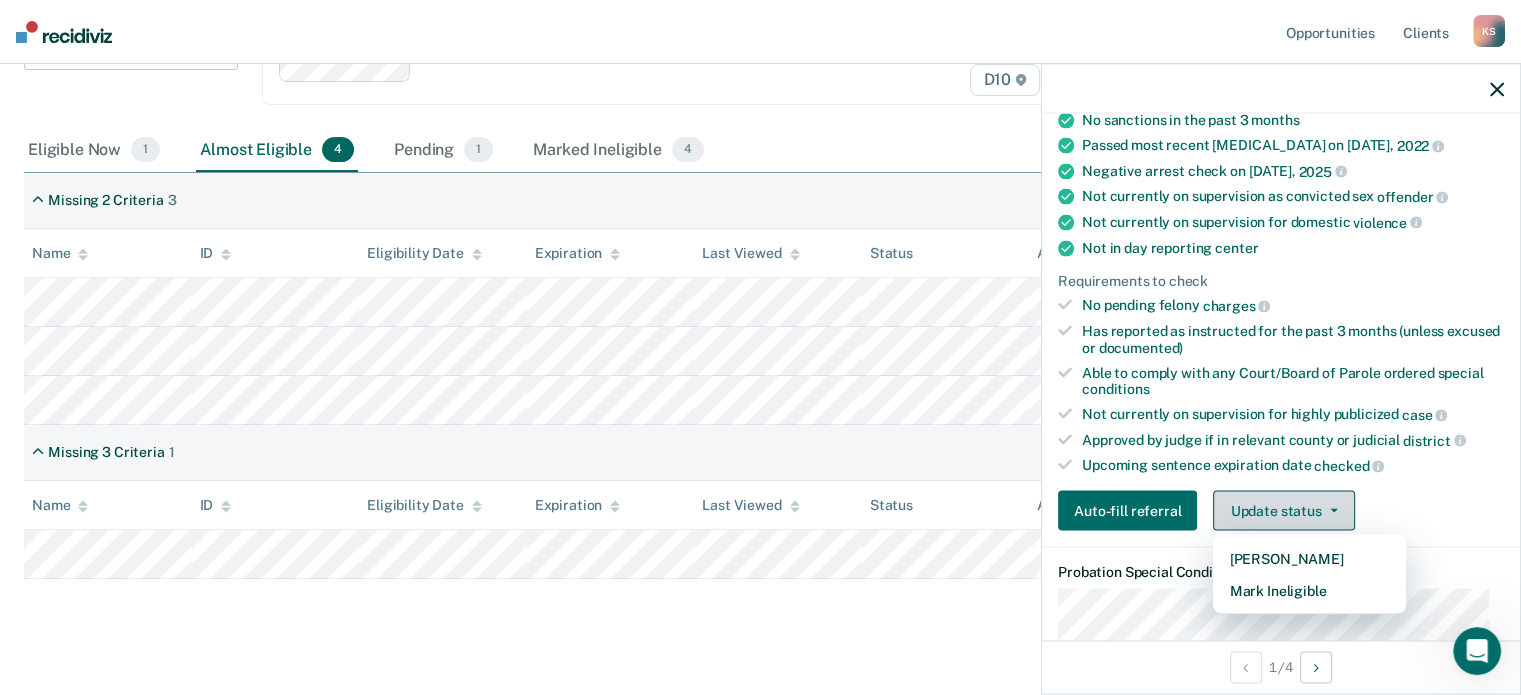 click on "Update status" at bounding box center (1283, 511) 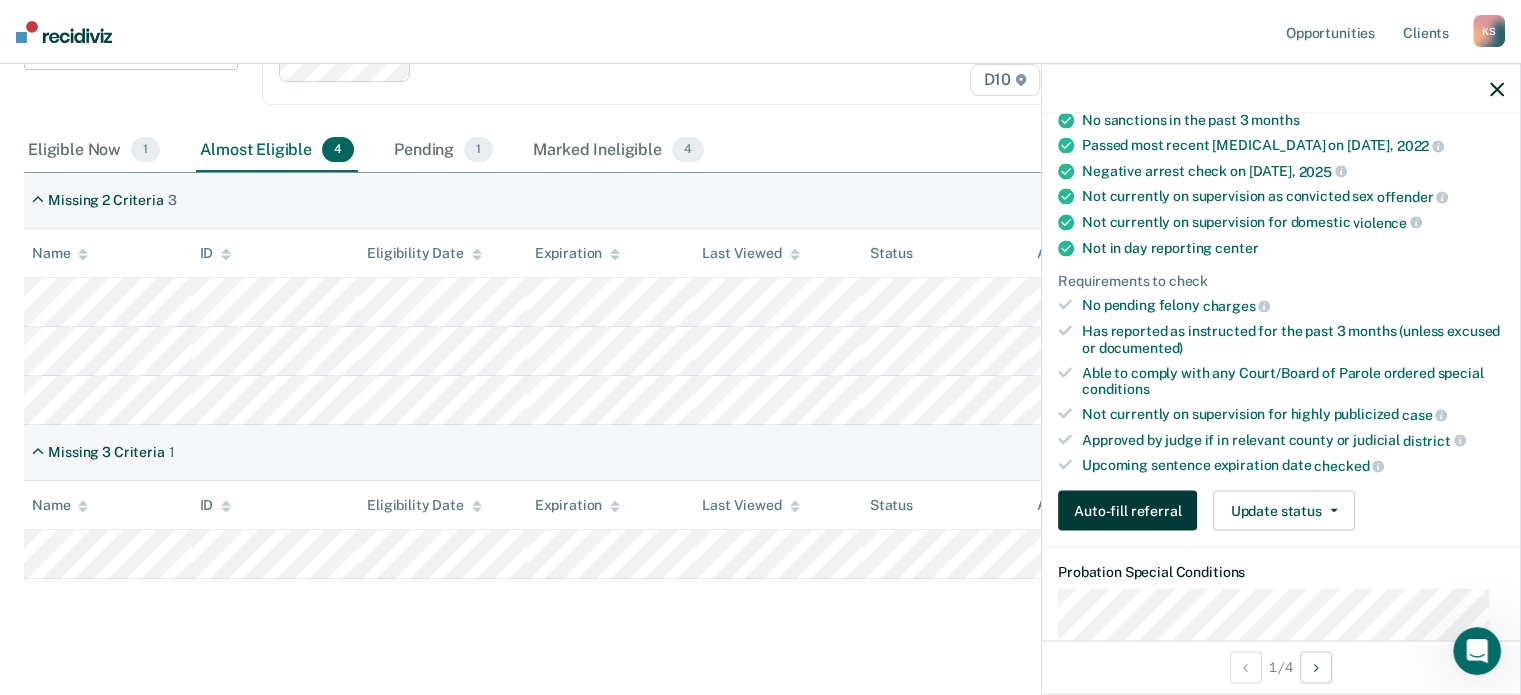 click on "Auto-fill referral" at bounding box center [1127, 511] 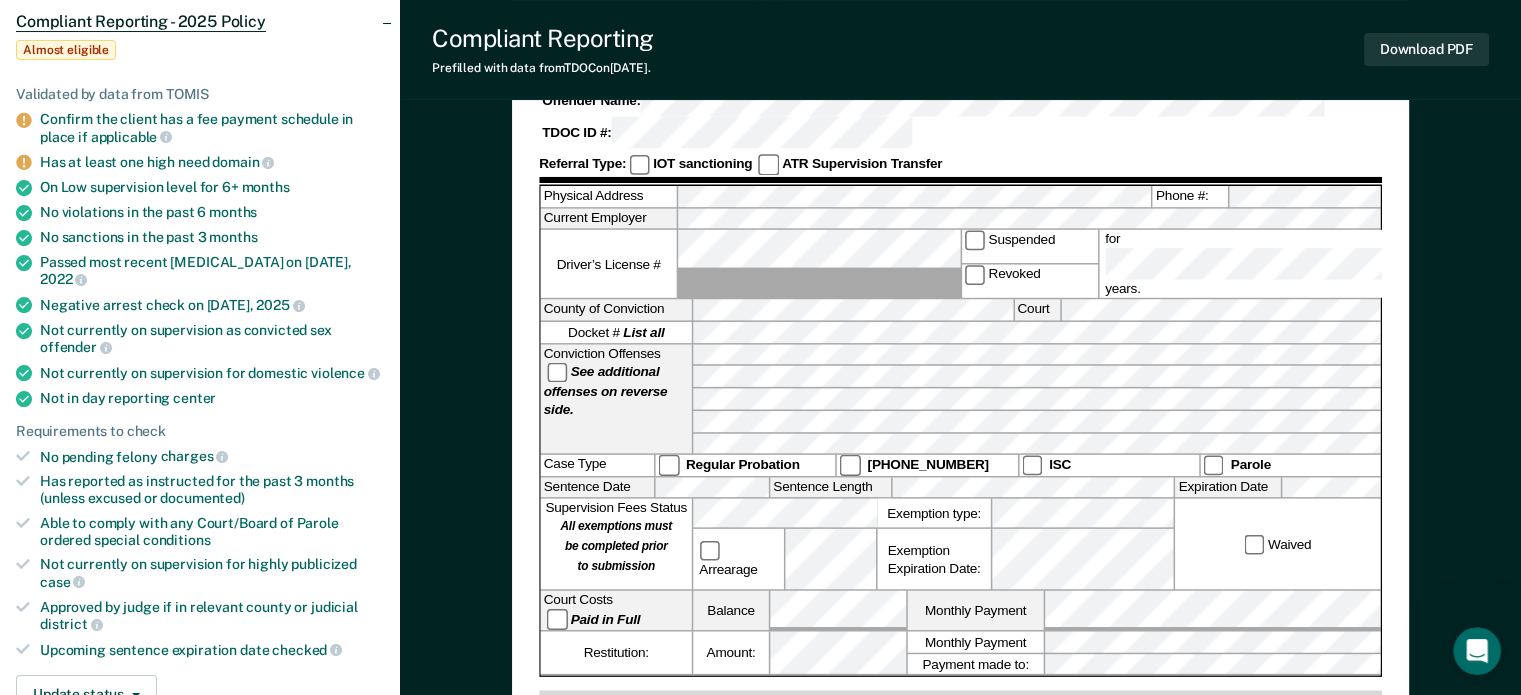scroll, scrollTop: 200, scrollLeft: 0, axis: vertical 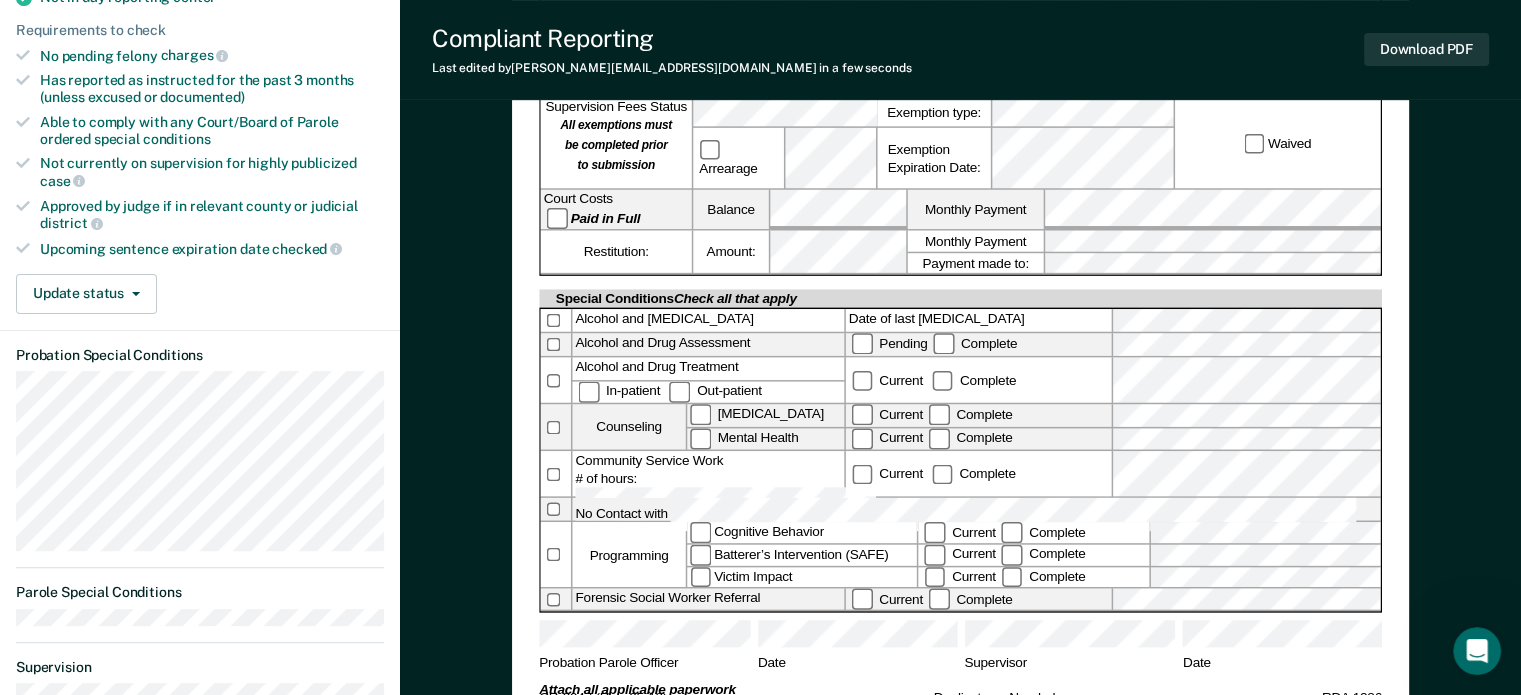 click at bounding box center (556, 510) 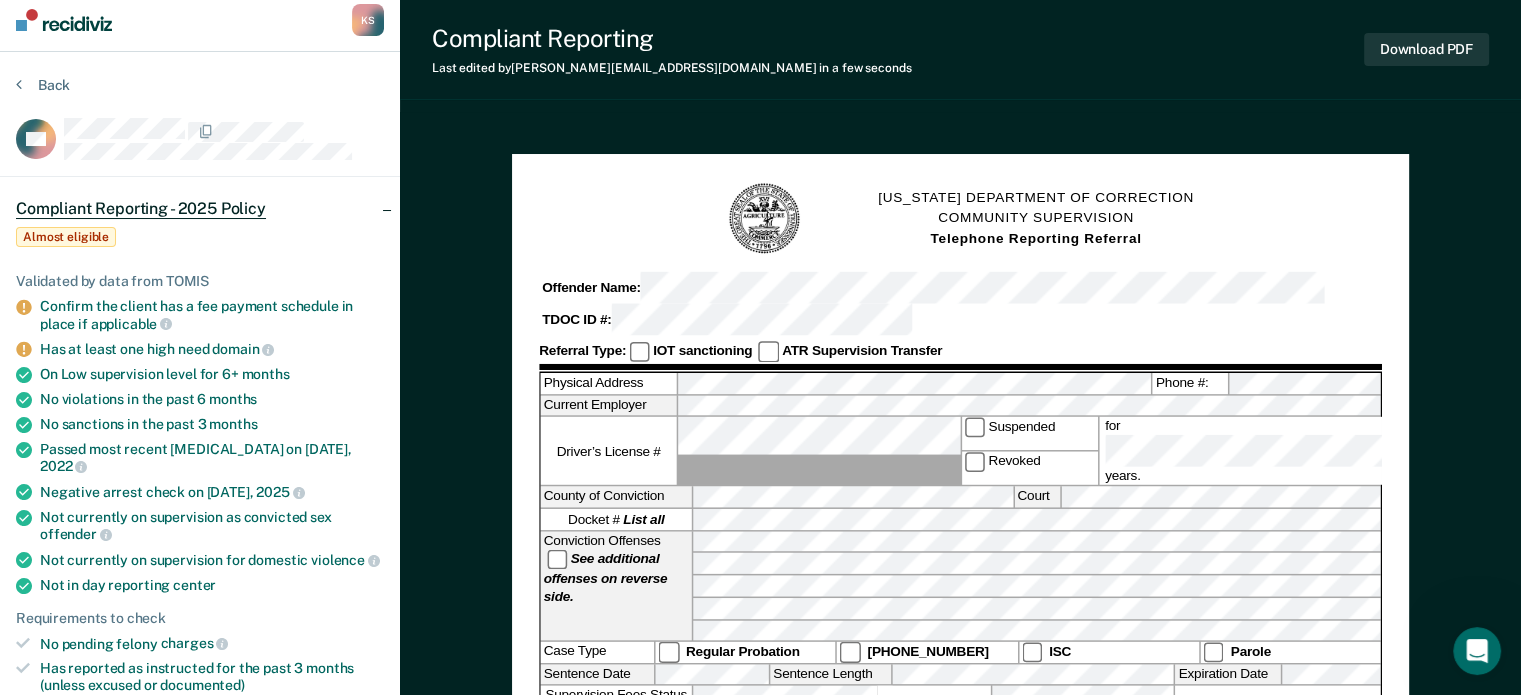 scroll, scrollTop: 0, scrollLeft: 0, axis: both 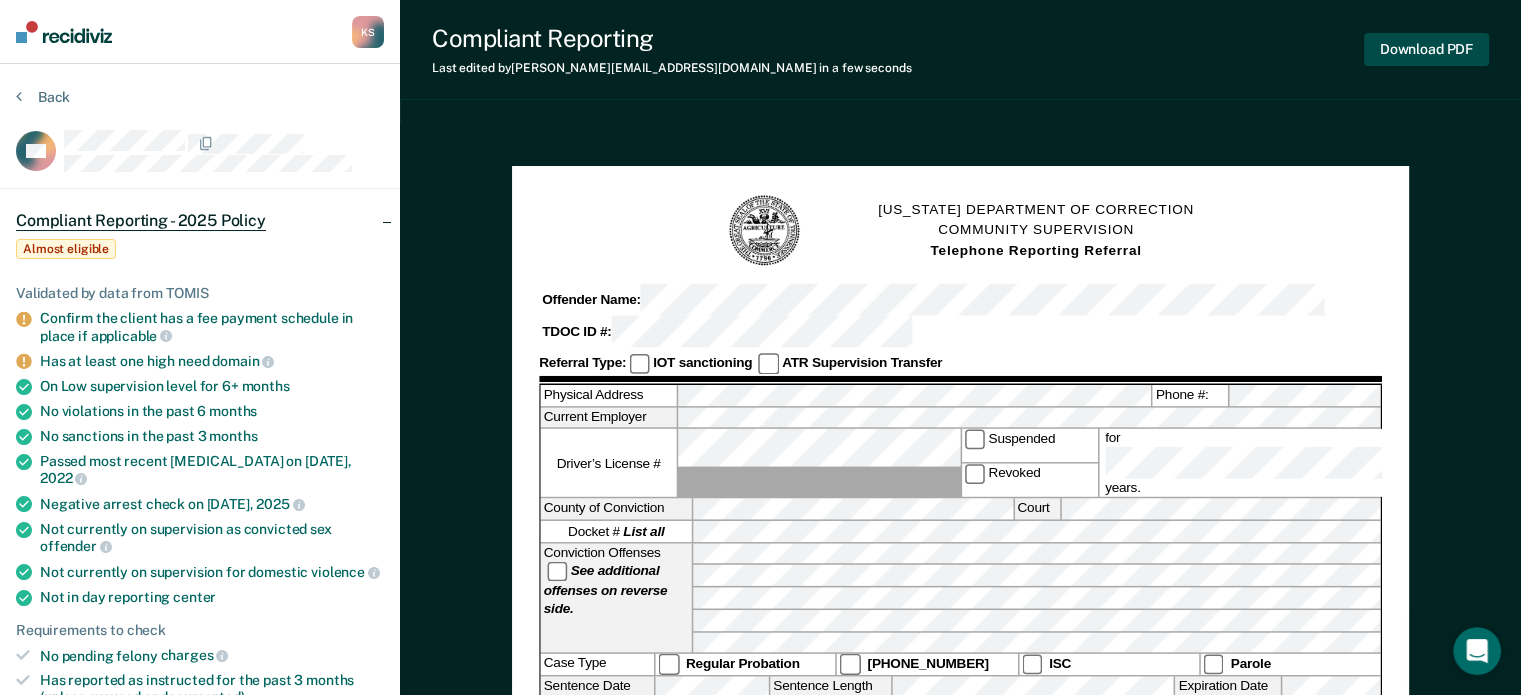 click on "Download PDF" at bounding box center [1426, 49] 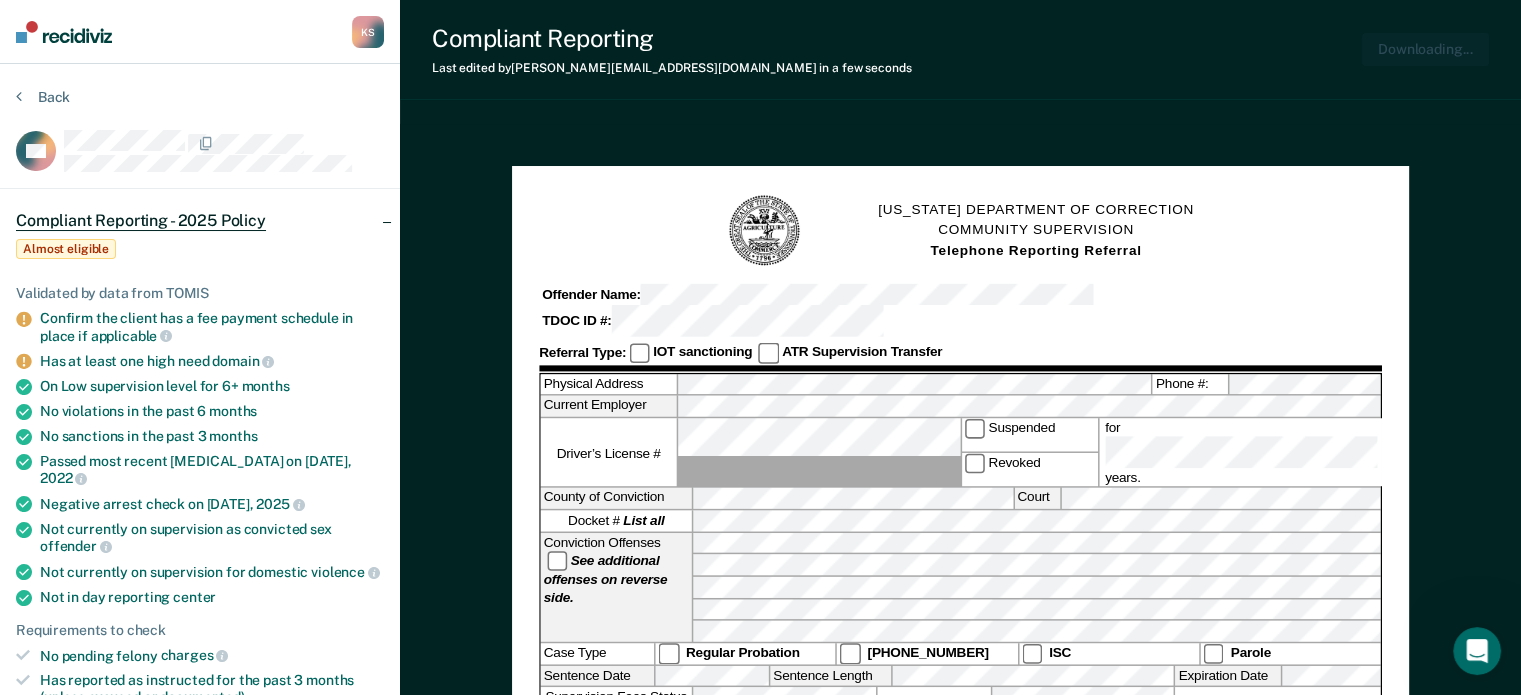 scroll, scrollTop: 0, scrollLeft: 0, axis: both 